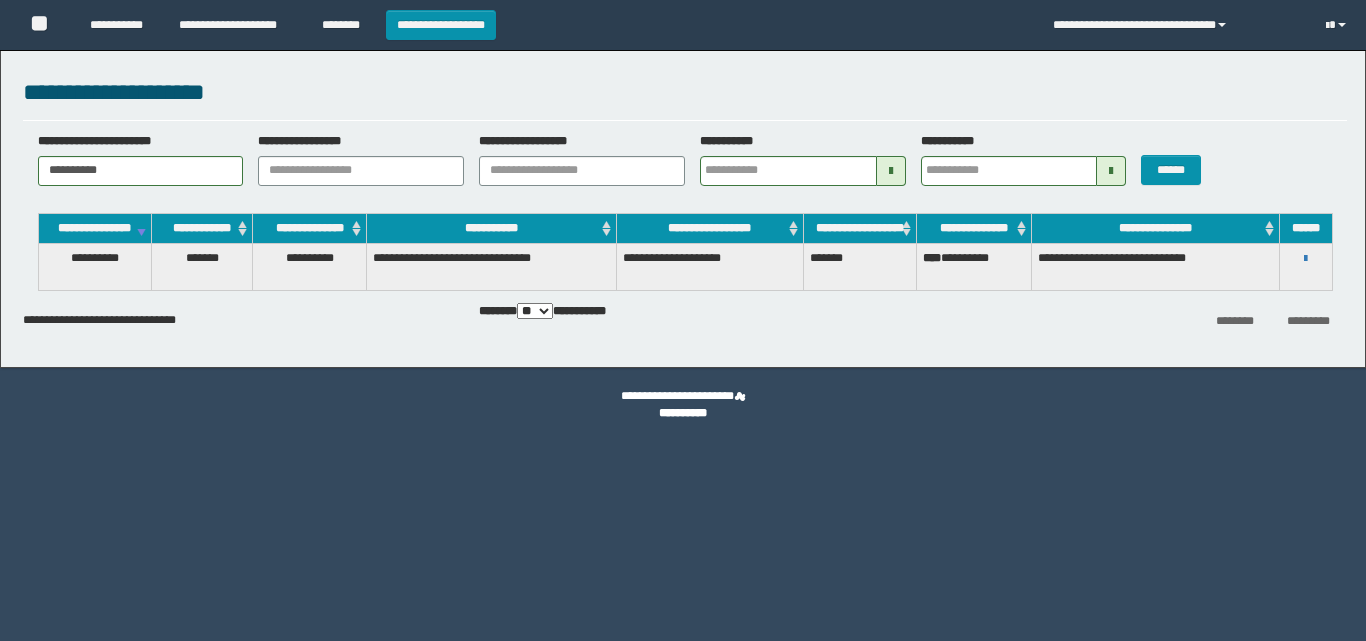 scroll, scrollTop: 0, scrollLeft: 0, axis: both 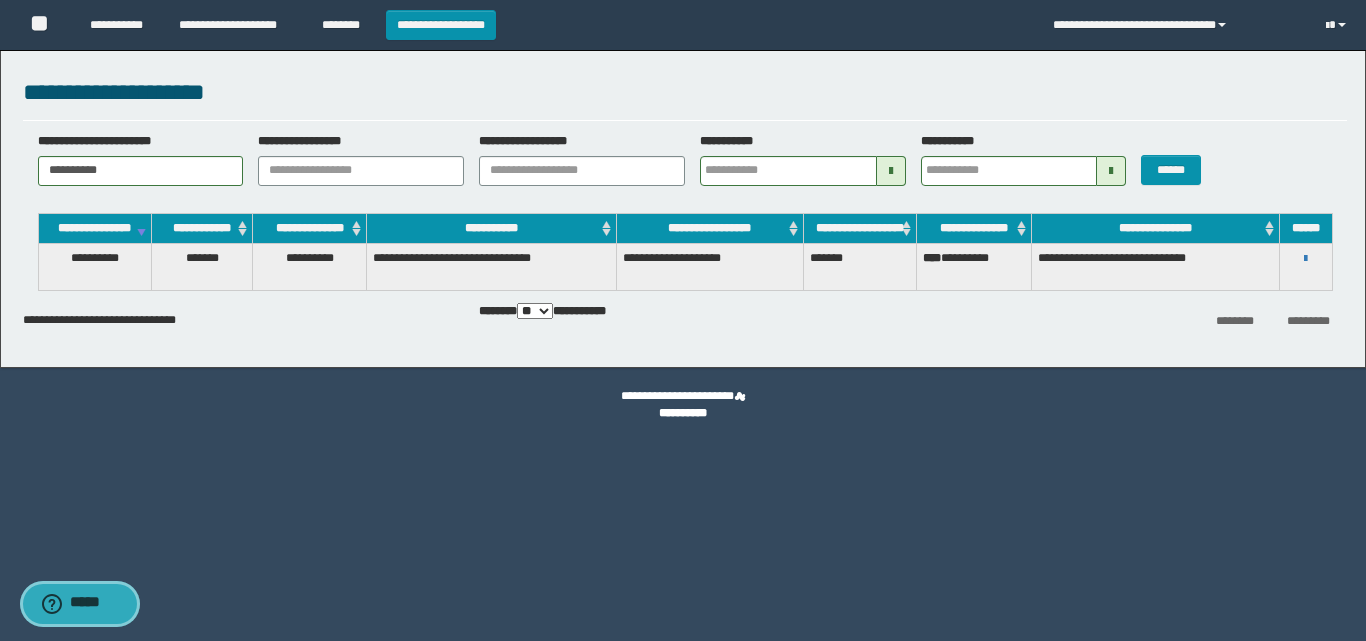 click on "*****" at bounding box center (80, 604) 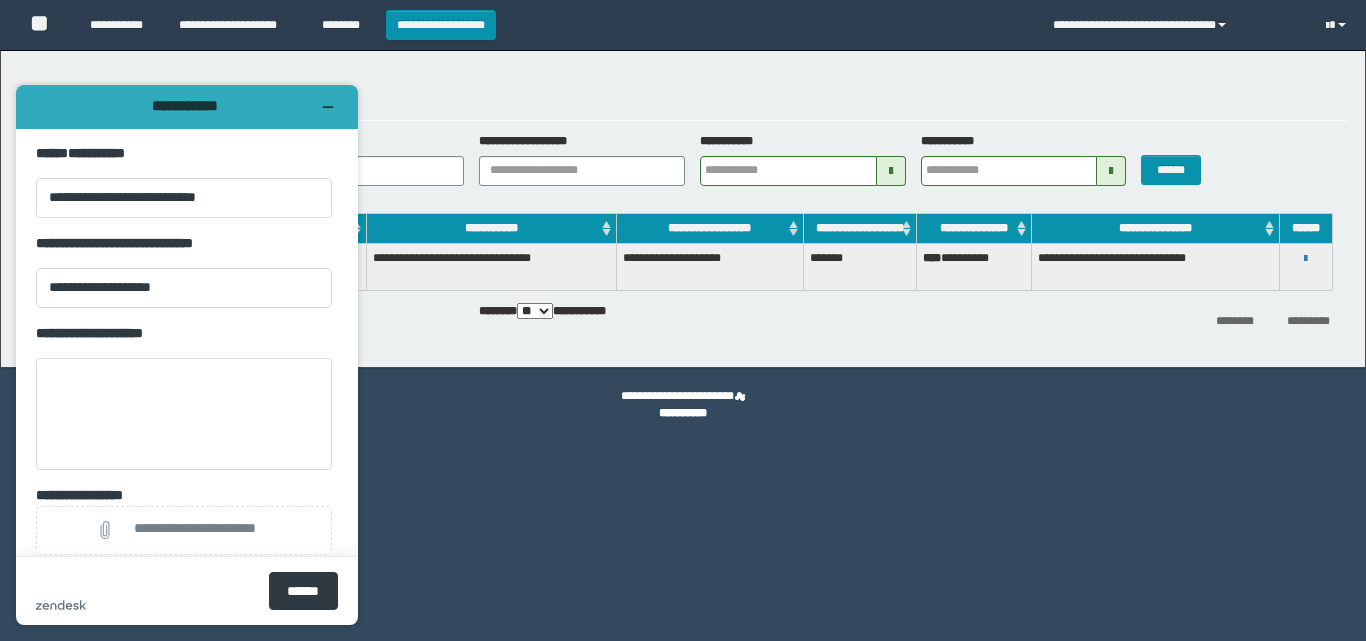 scroll, scrollTop: 0, scrollLeft: 0, axis: both 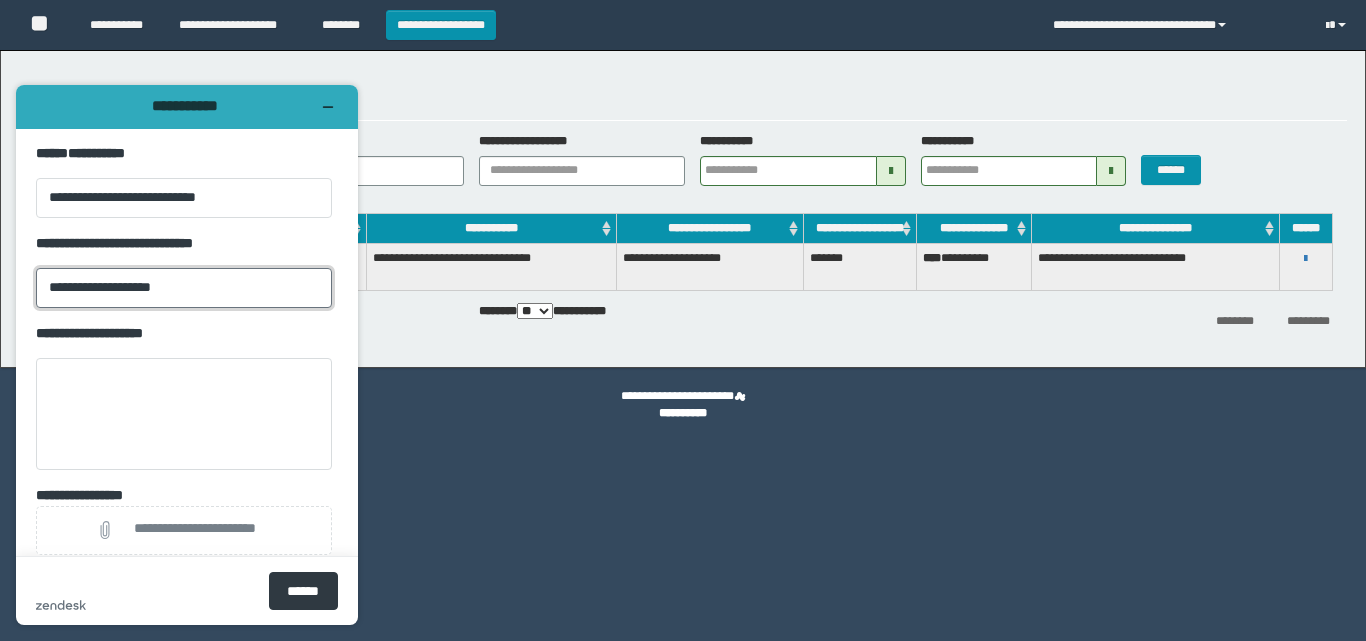 click on "**********" at bounding box center (184, 288) 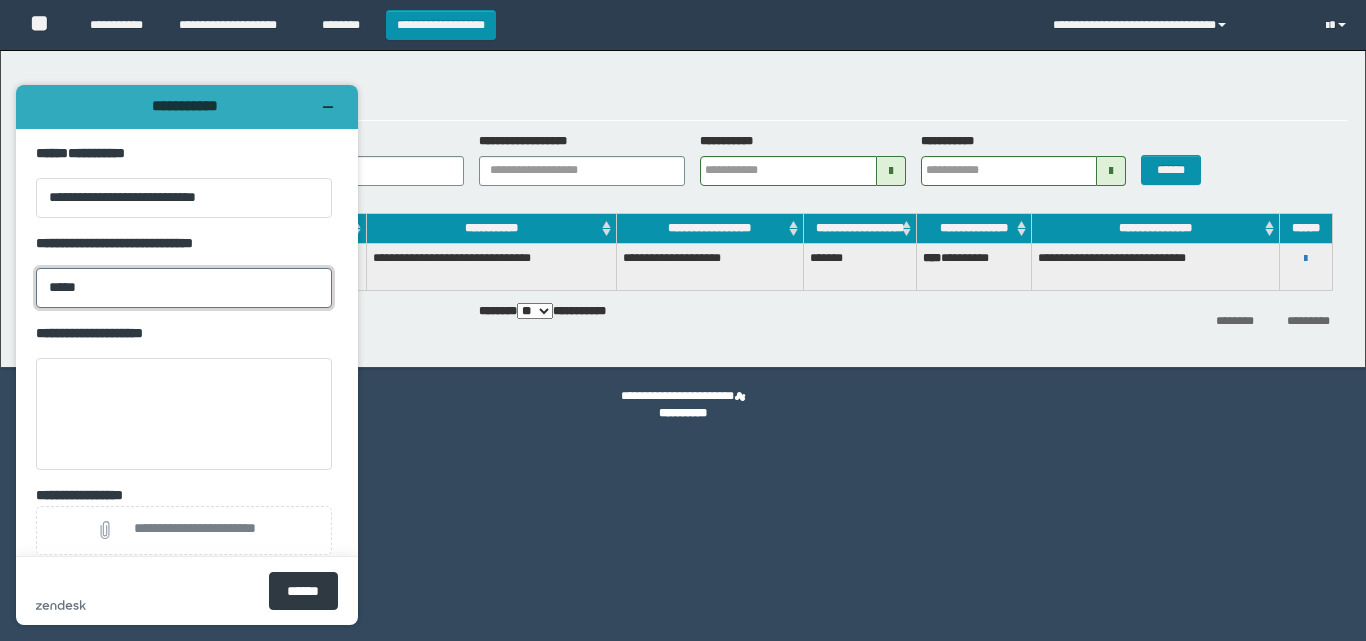 type on "**********" 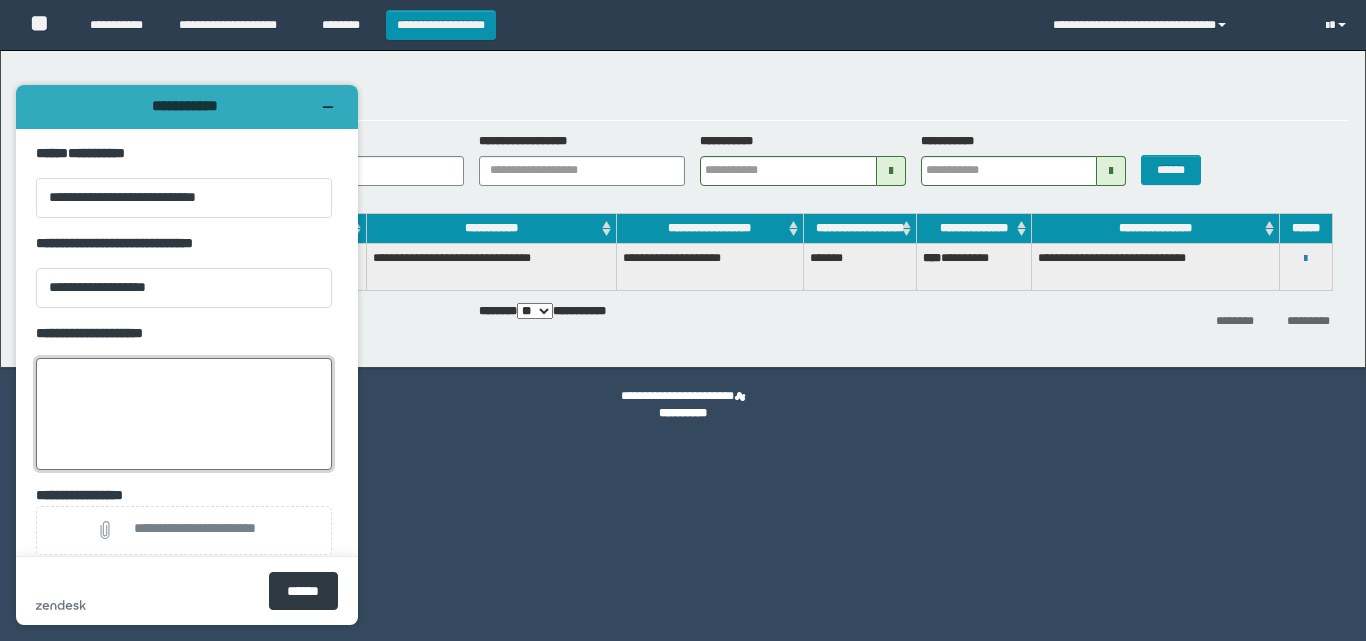 click on "**********" at bounding box center (184, 414) 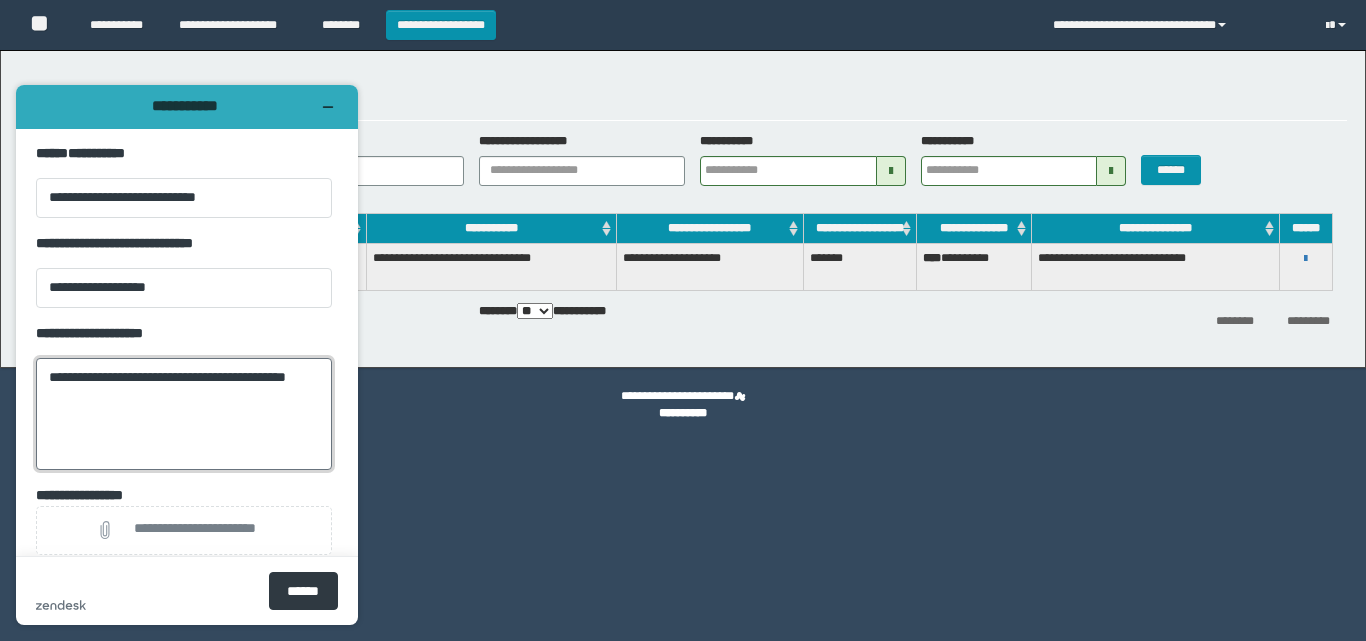 paste on "**********" 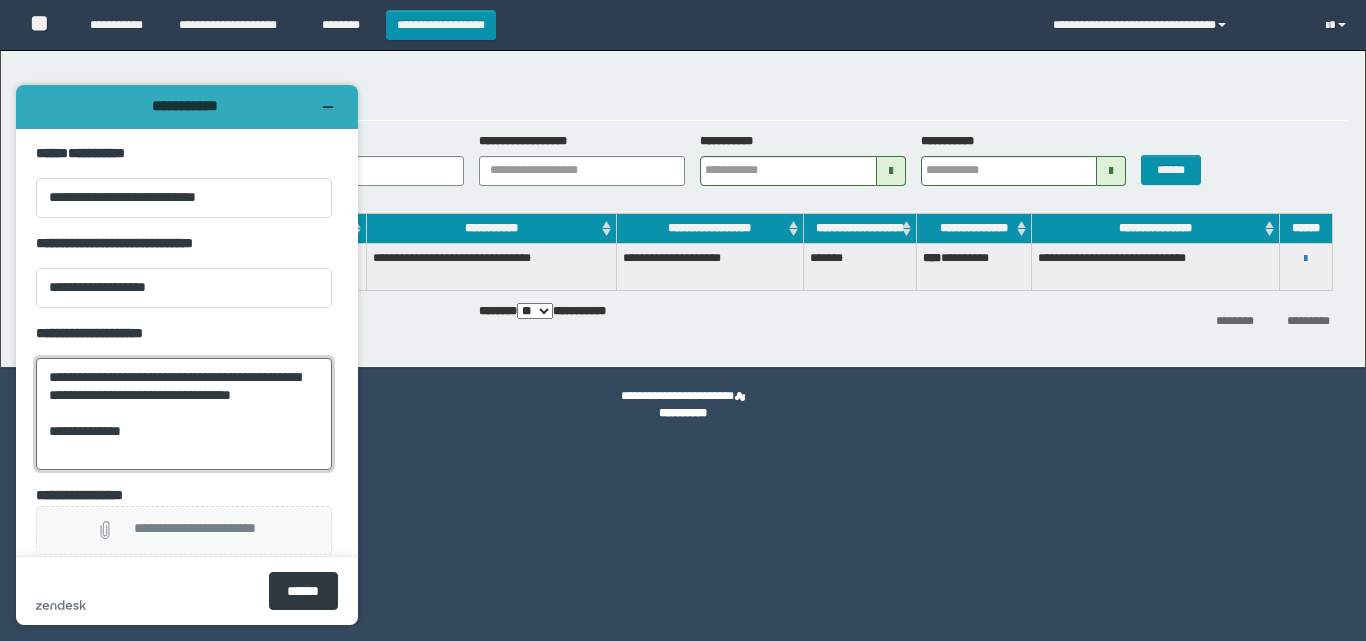 scroll, scrollTop: 41, scrollLeft: 0, axis: vertical 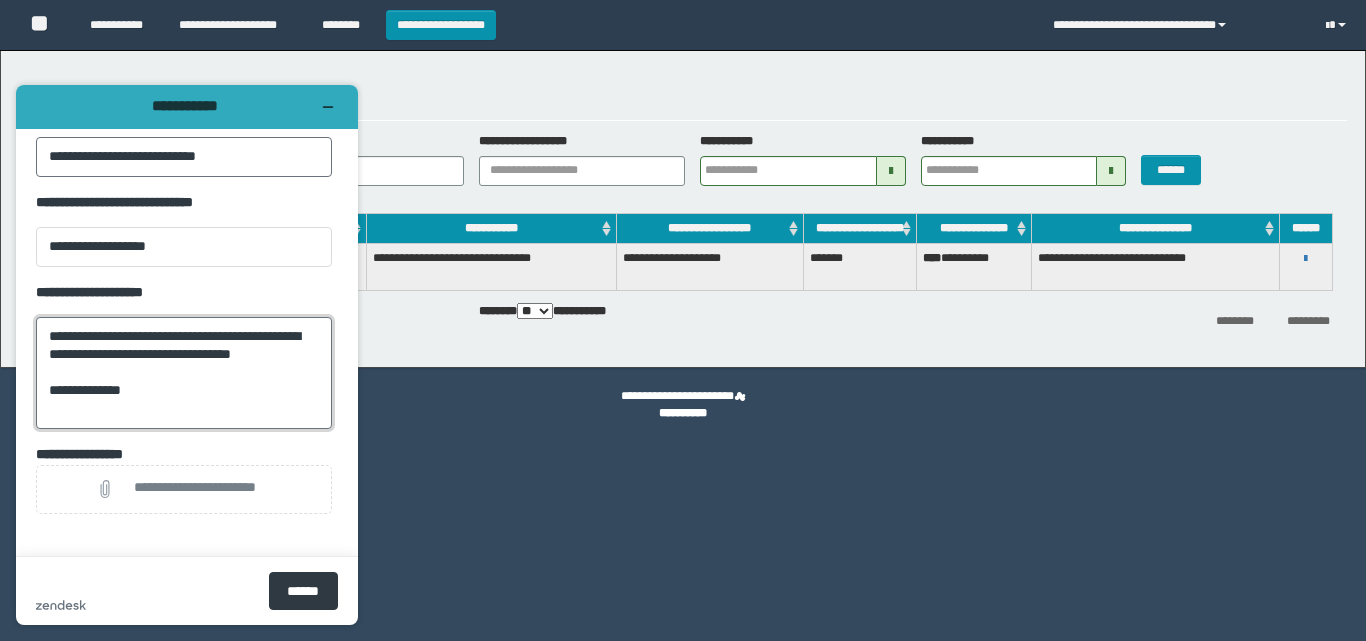 type on "**********" 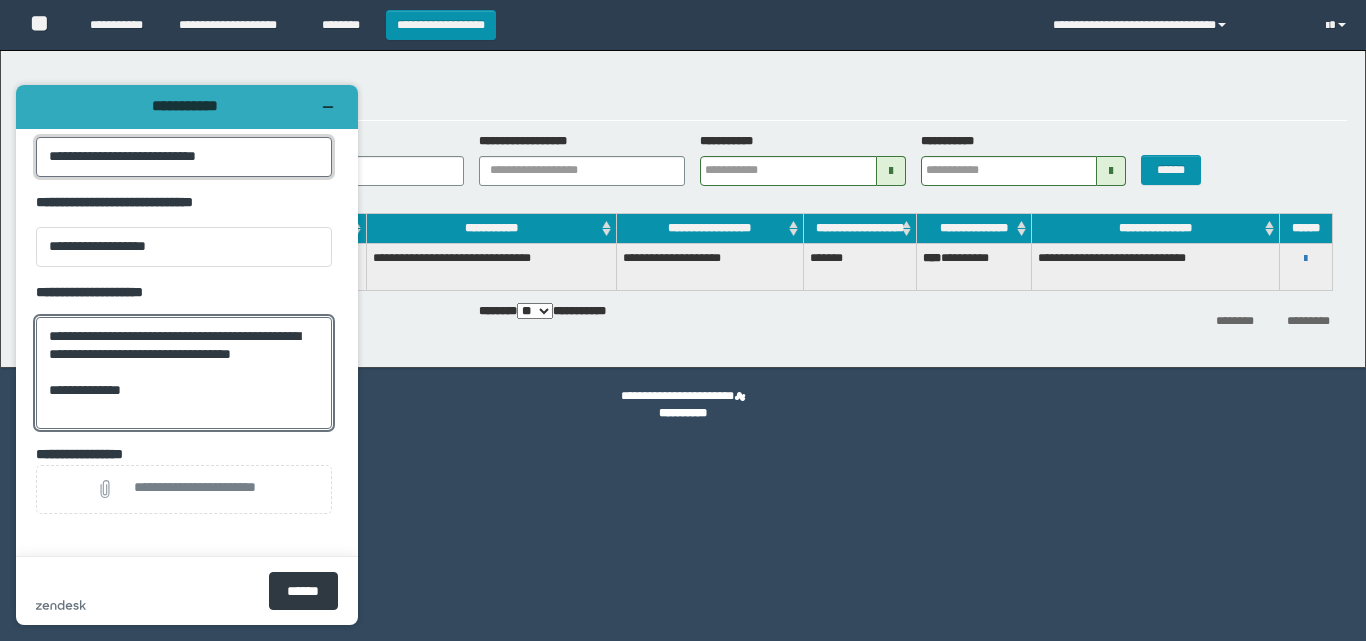 click on "**********" at bounding box center (184, 157) 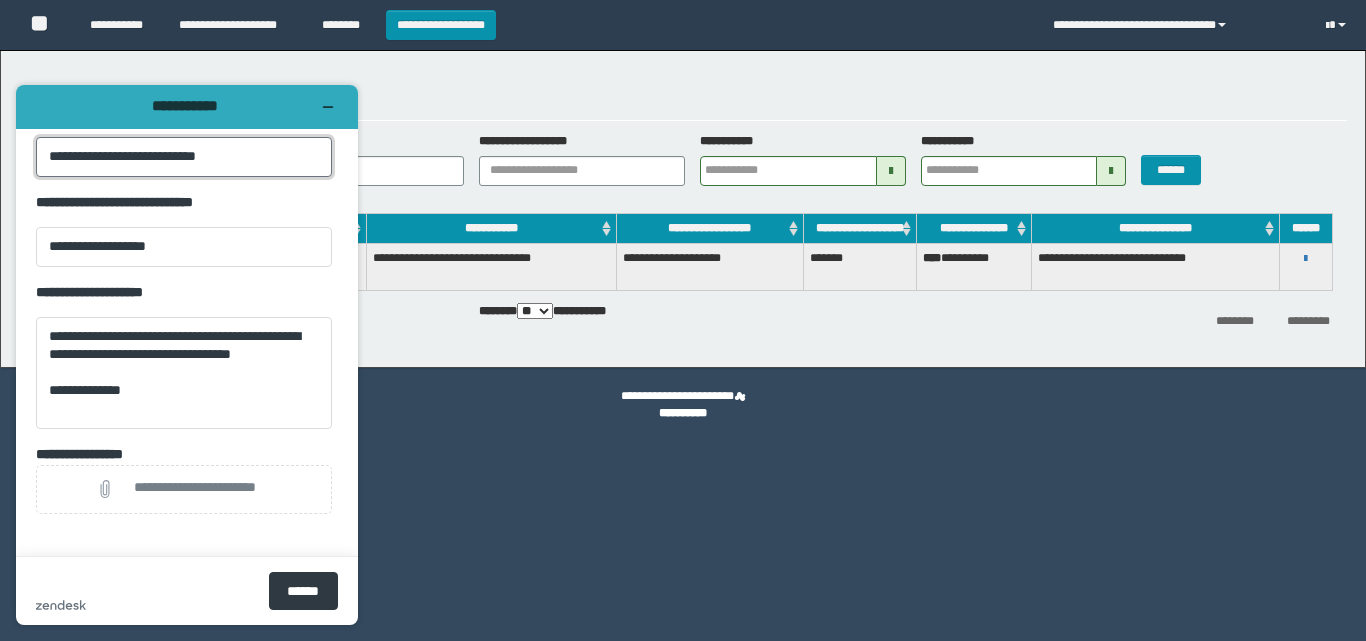 click on "**********" at bounding box center [184, 157] 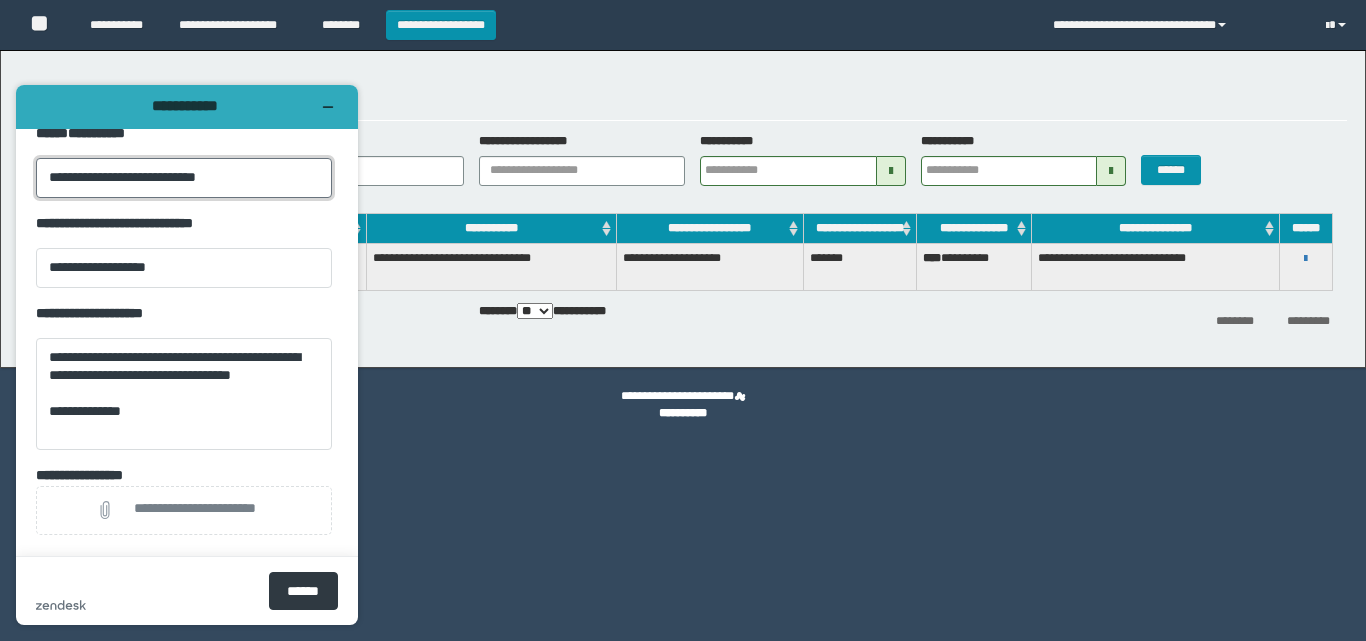 scroll, scrollTop: 0, scrollLeft: 0, axis: both 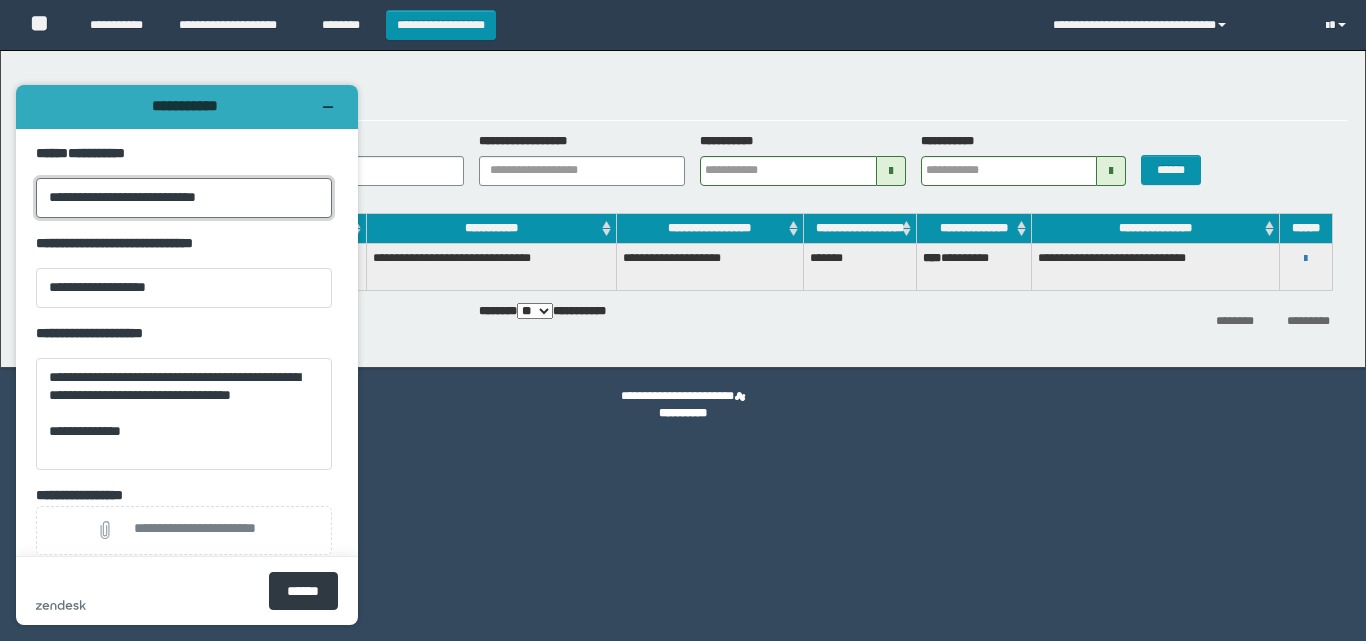 click on "**********" at bounding box center (184, 198) 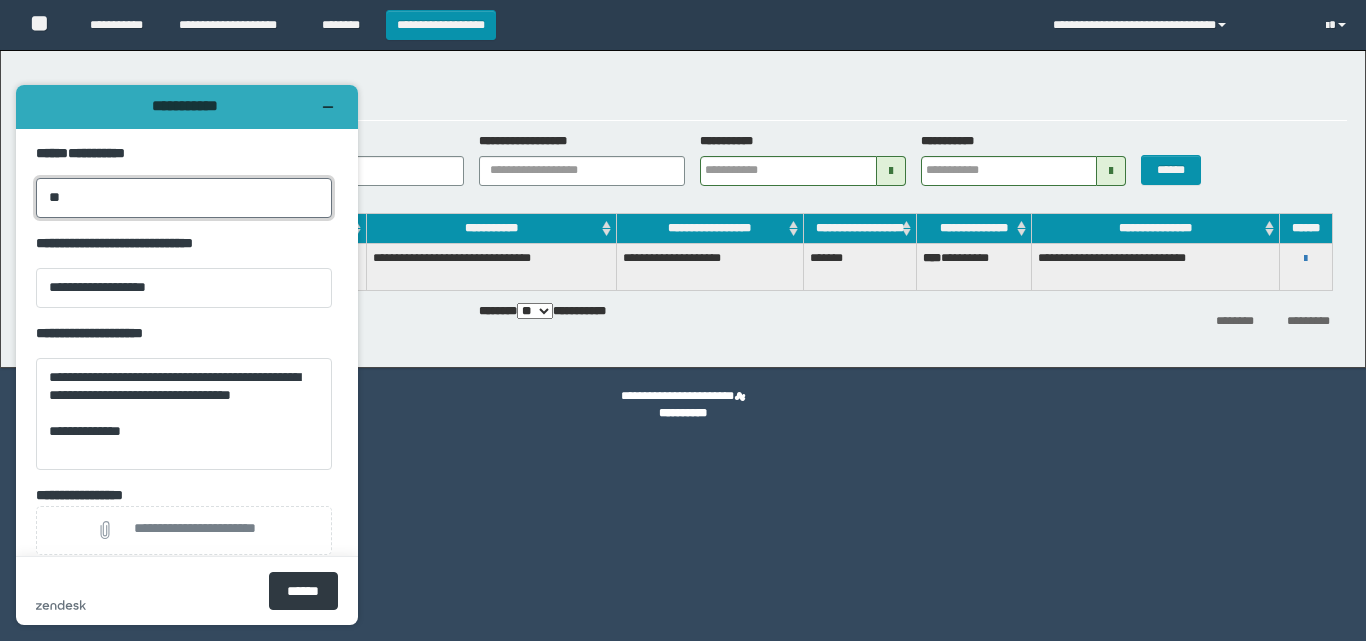 type on "*" 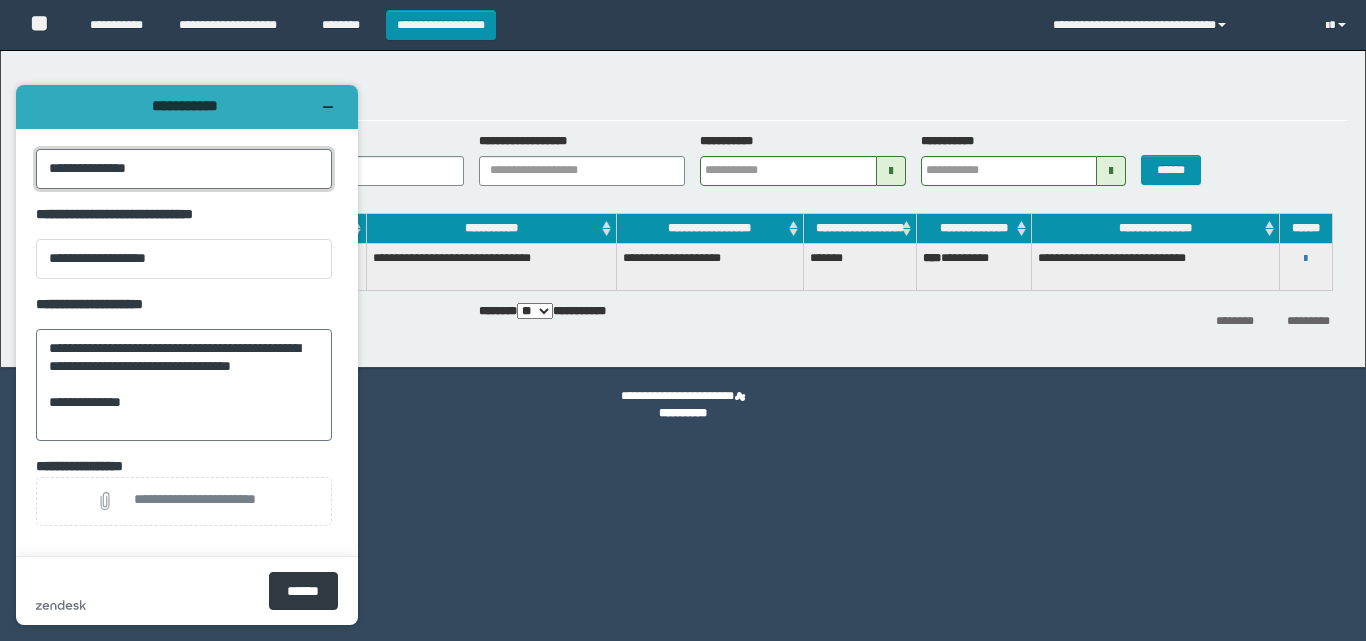 scroll, scrollTop: 41, scrollLeft: 0, axis: vertical 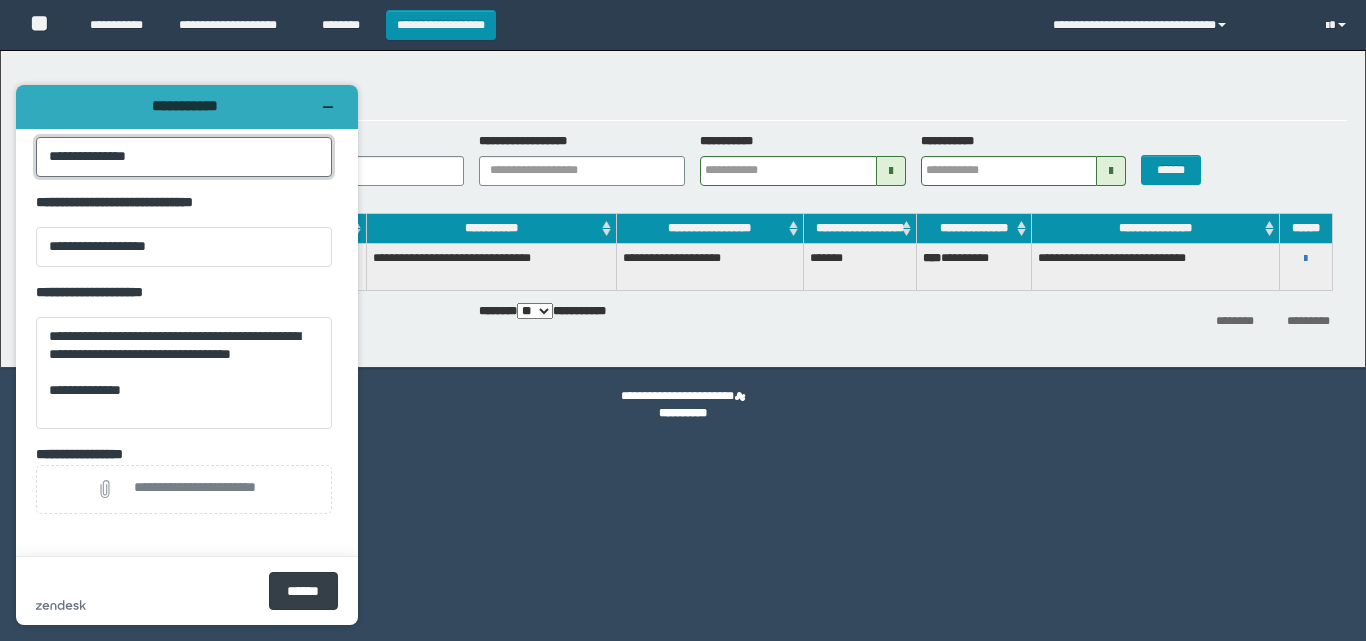 type on "**********" 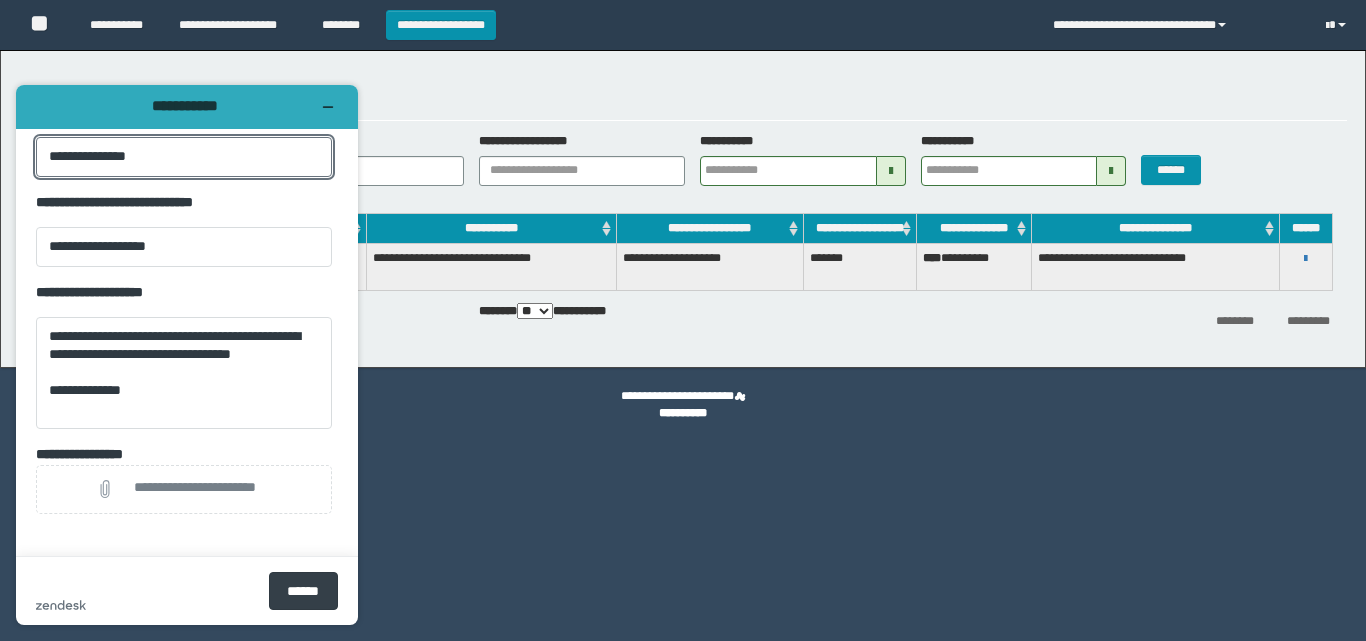 click on "******" at bounding box center [303, 591] 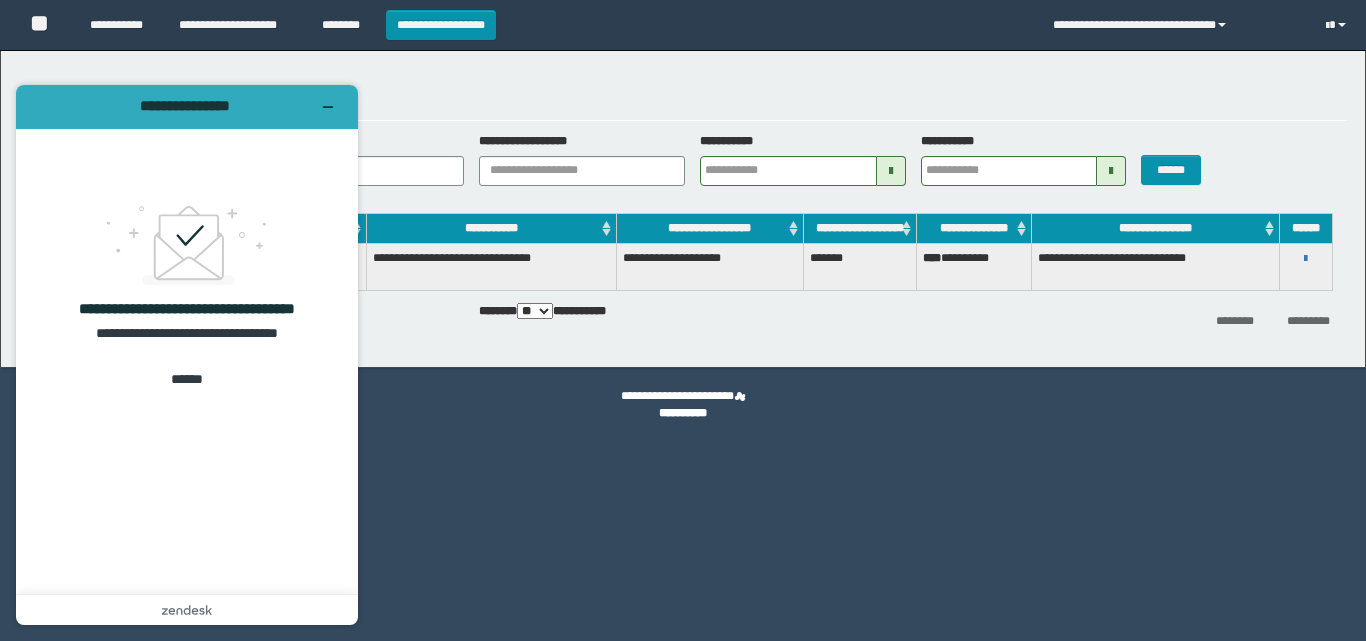 click on "**********" at bounding box center [683, 320] 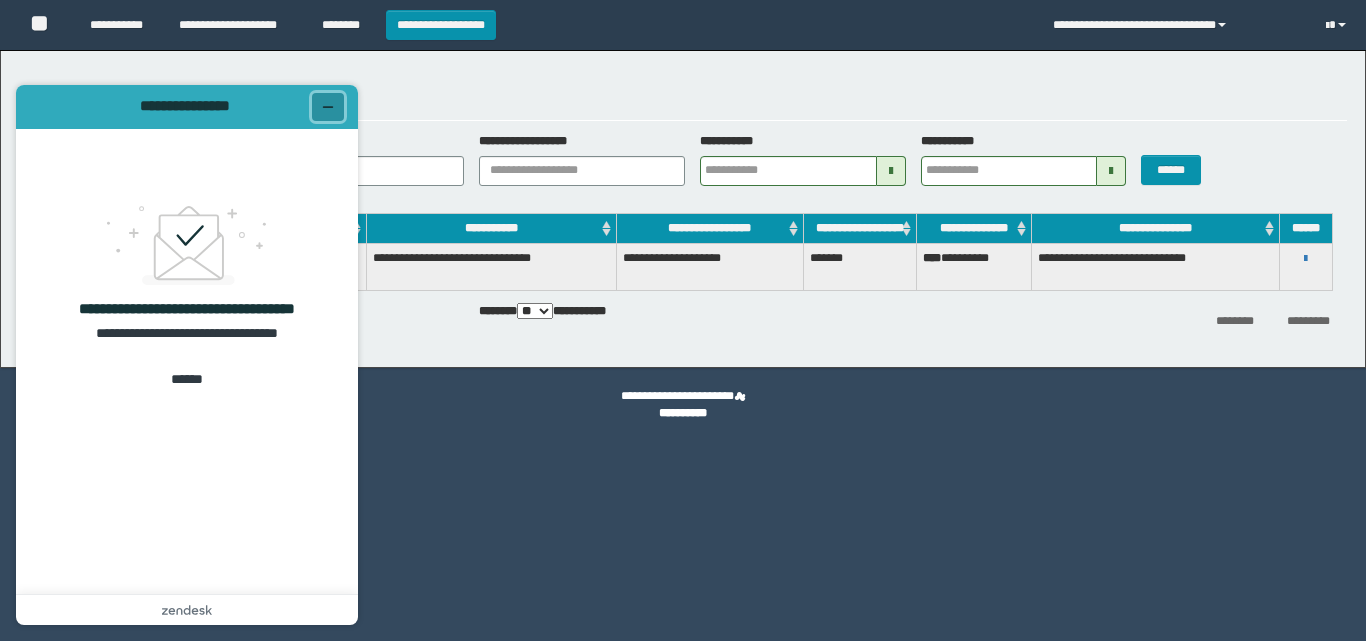 click 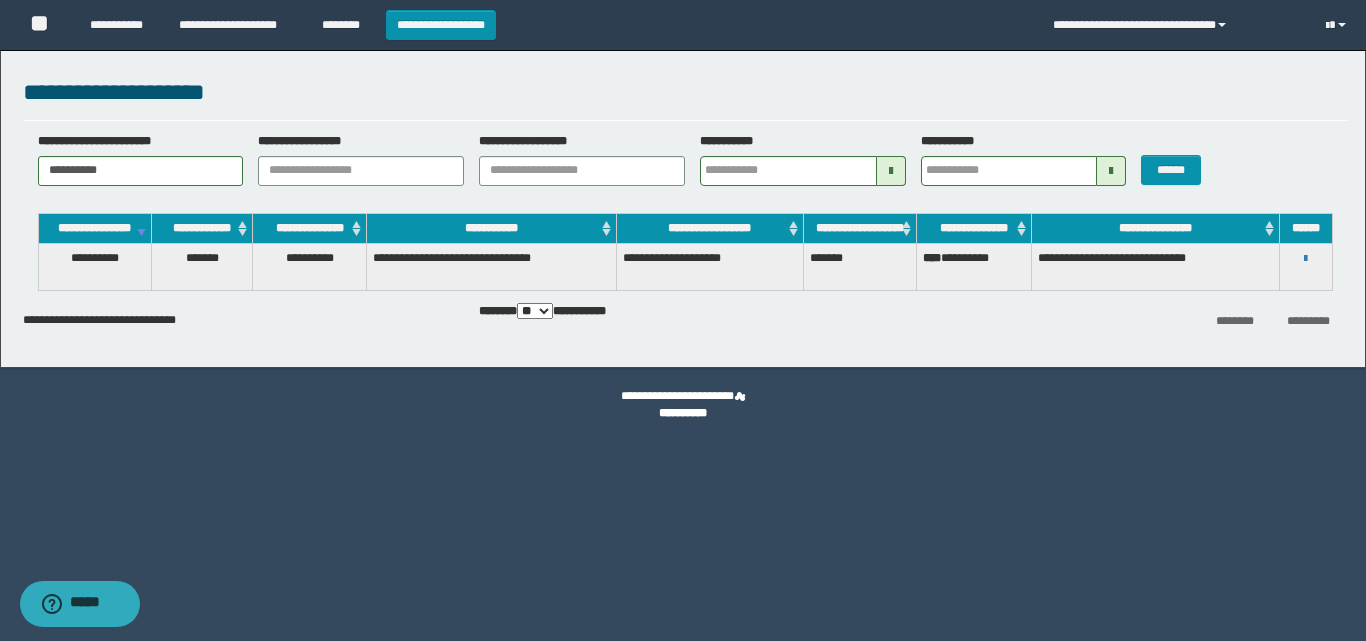 click on "**********" at bounding box center (974, 266) 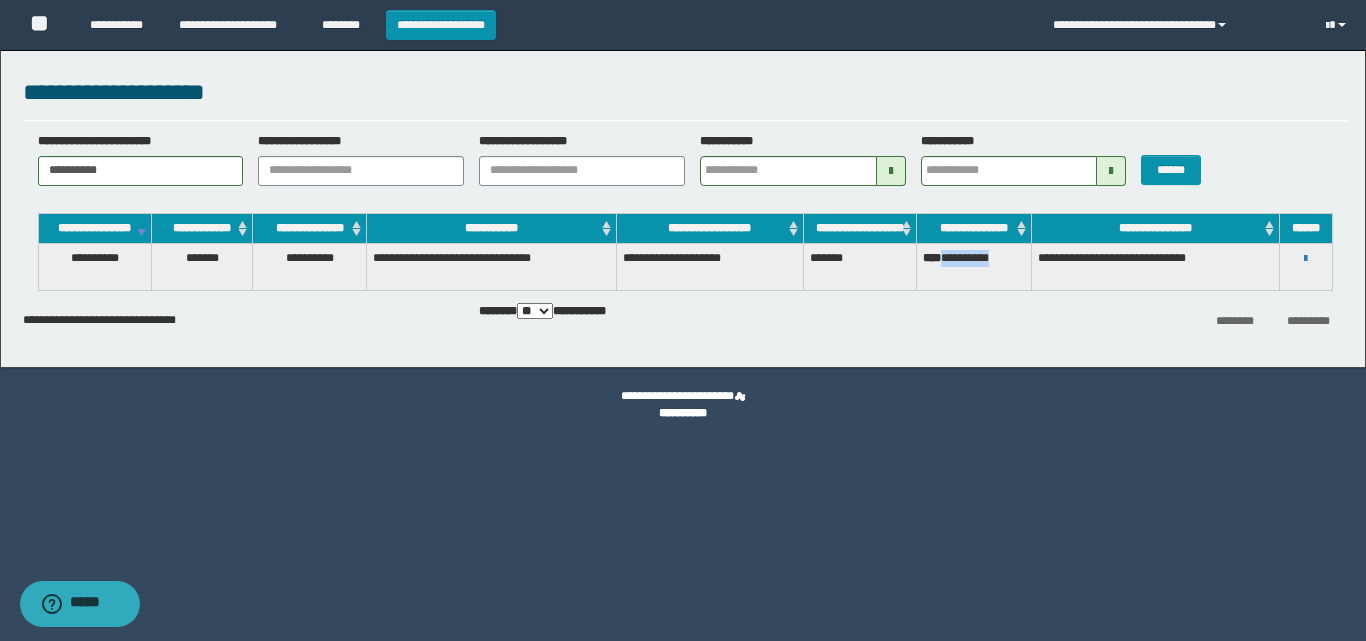 click on "**********" at bounding box center [974, 266] 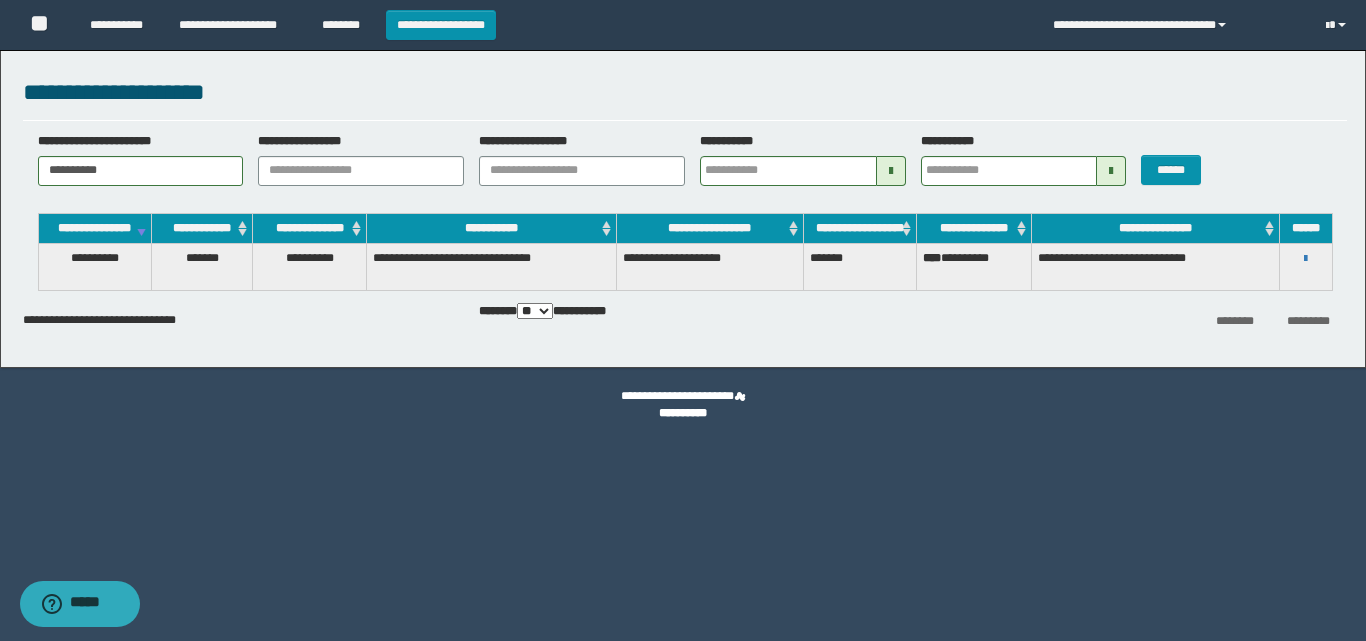 click on "**********" at bounding box center [685, 281] 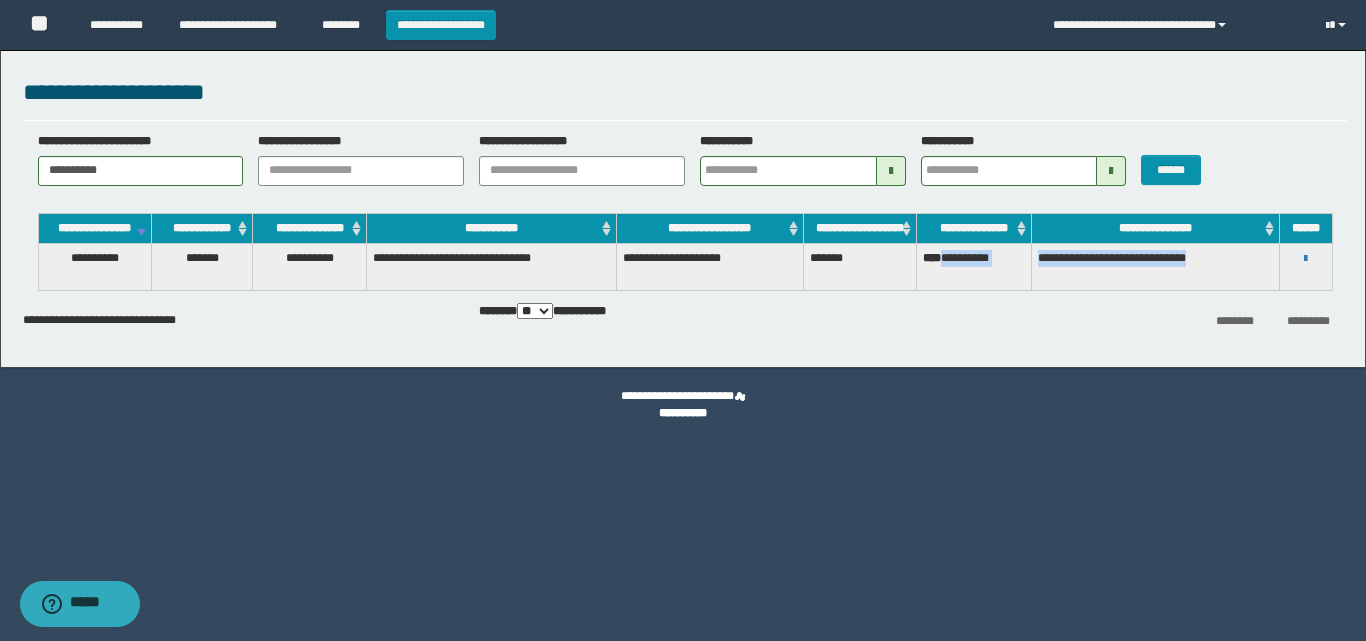 drag, startPoint x: 948, startPoint y: 271, endPoint x: 1239, endPoint y: 266, distance: 291.04294 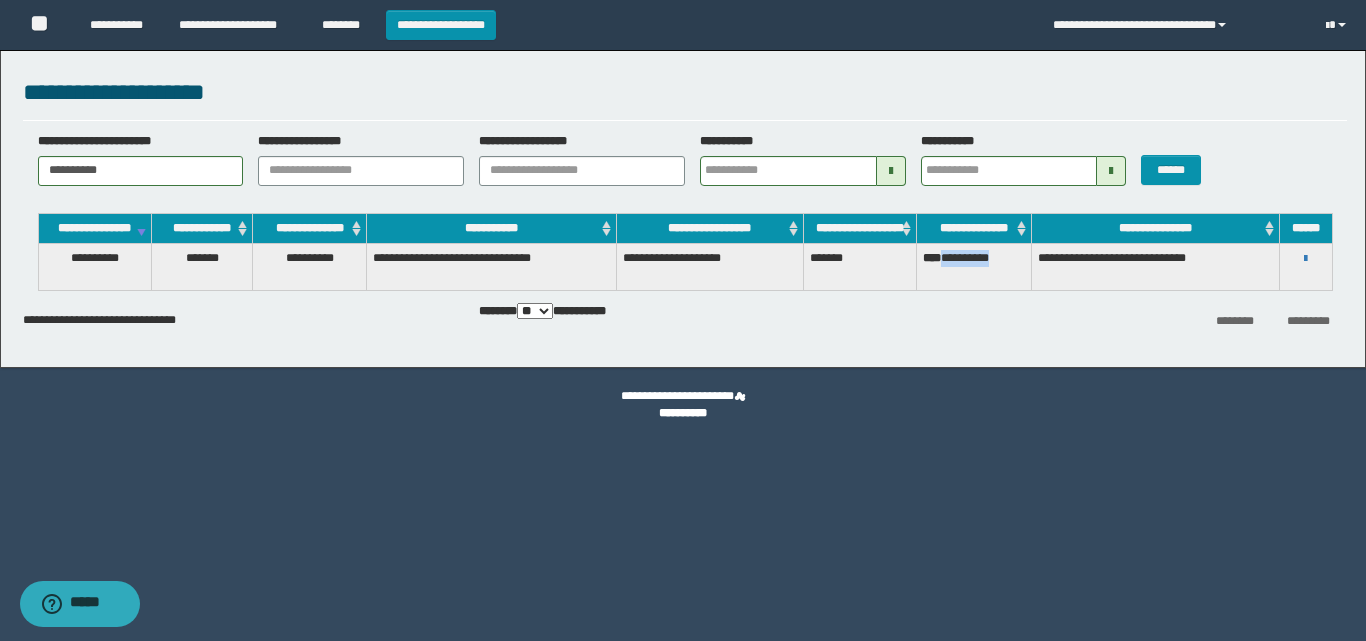 click on "**********" at bounding box center (974, 266) 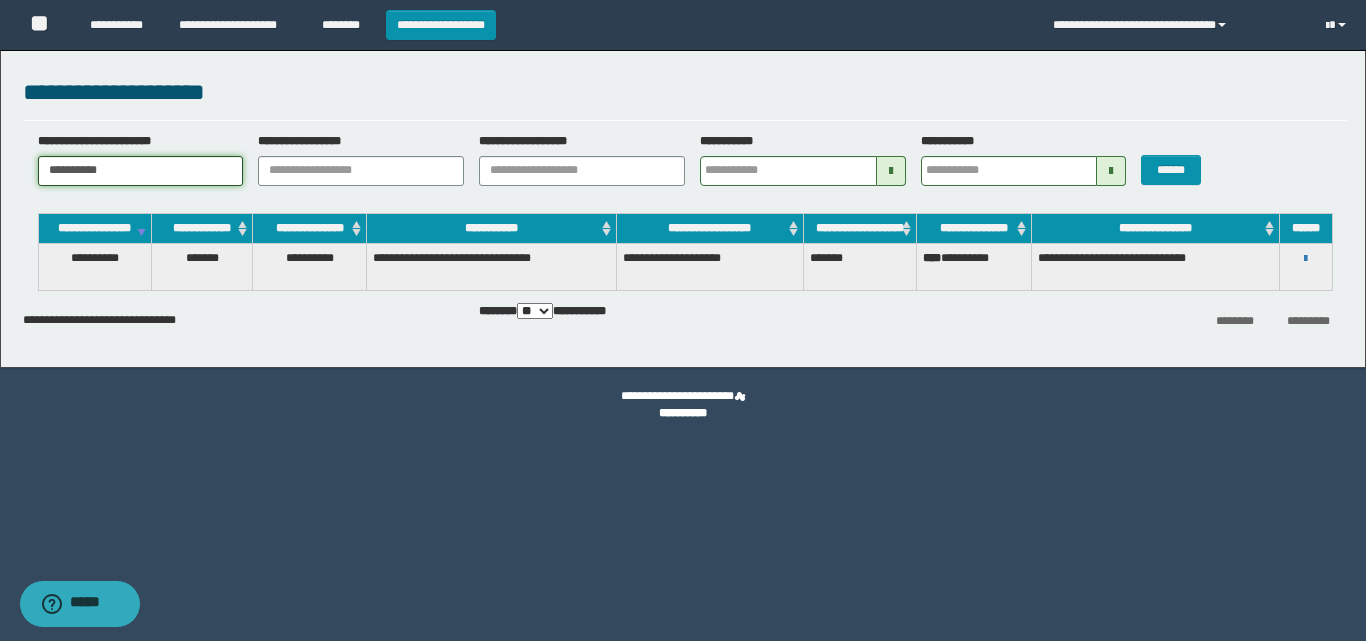click on "**********" at bounding box center [141, 171] 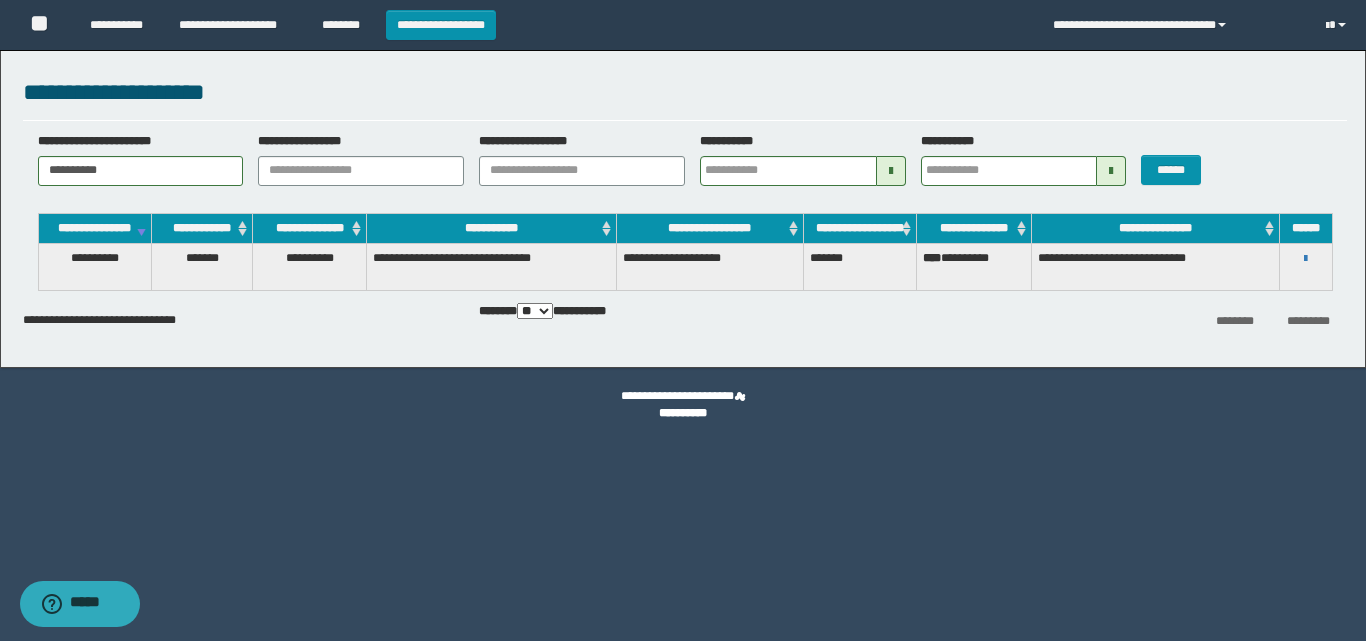 click on "**********" at bounding box center [1306, 258] 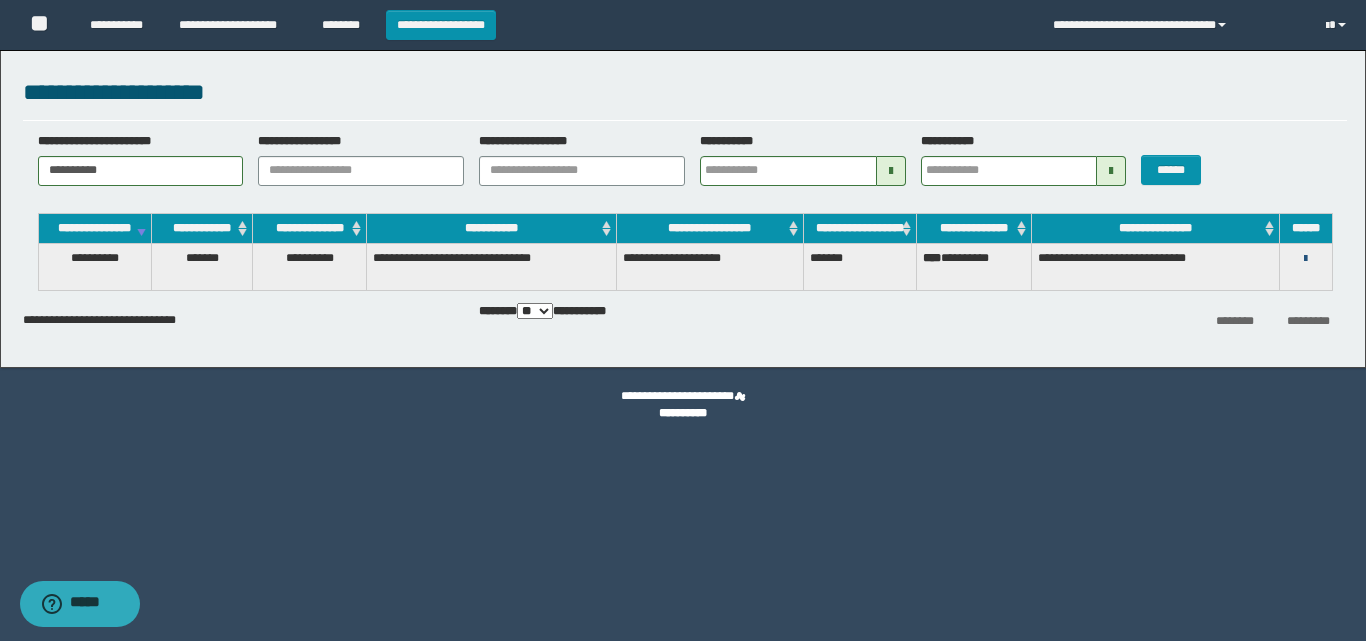 click at bounding box center [1305, 259] 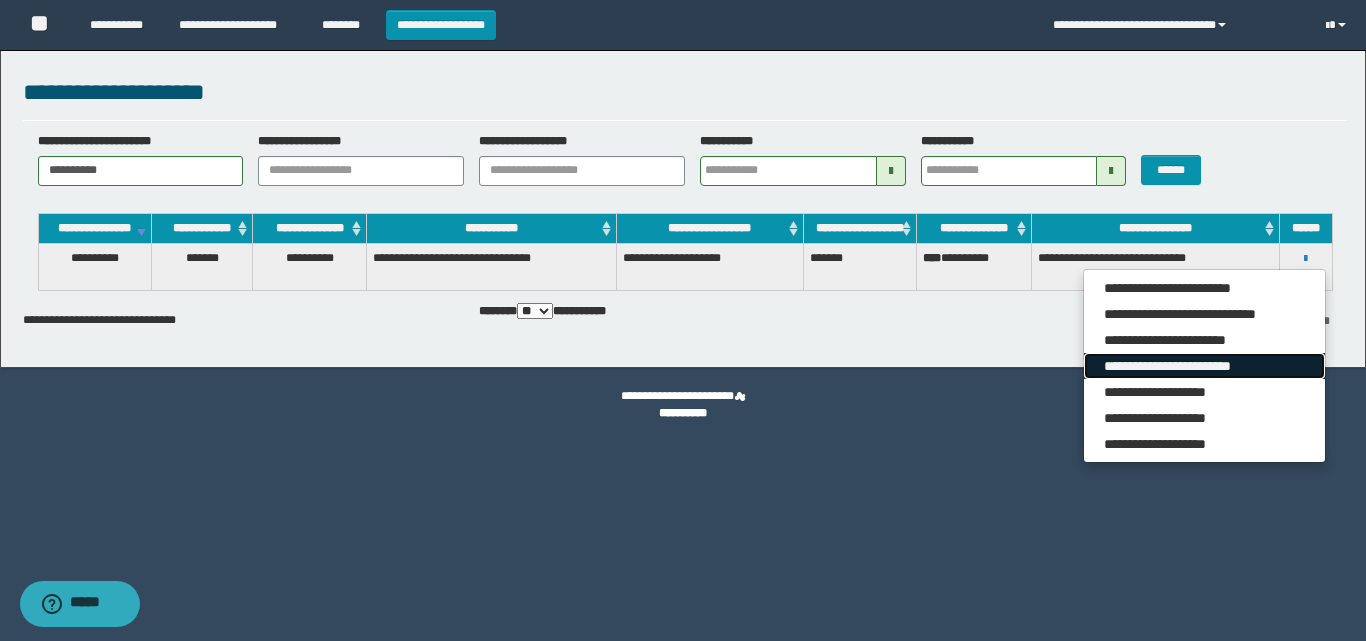 click on "**********" at bounding box center (1204, 366) 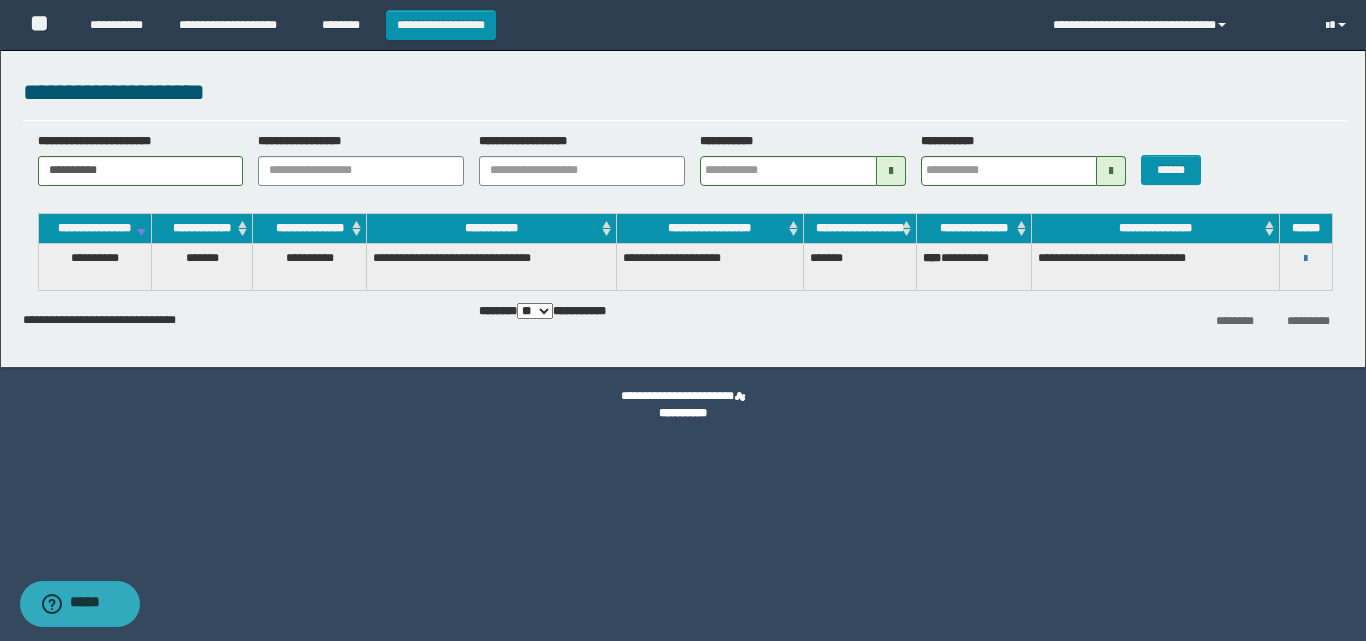 click on "**********" at bounding box center [683, 398] 